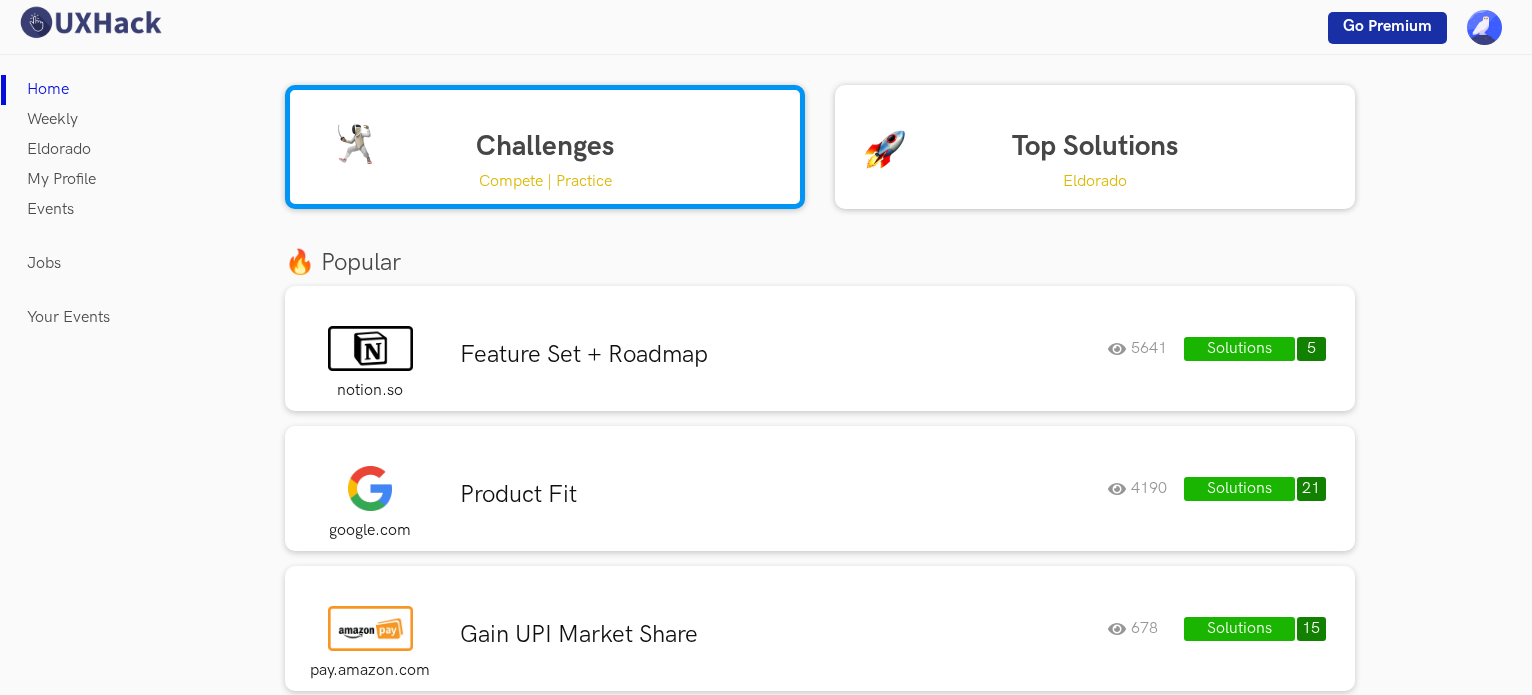 scroll, scrollTop: 0, scrollLeft: 0, axis: both 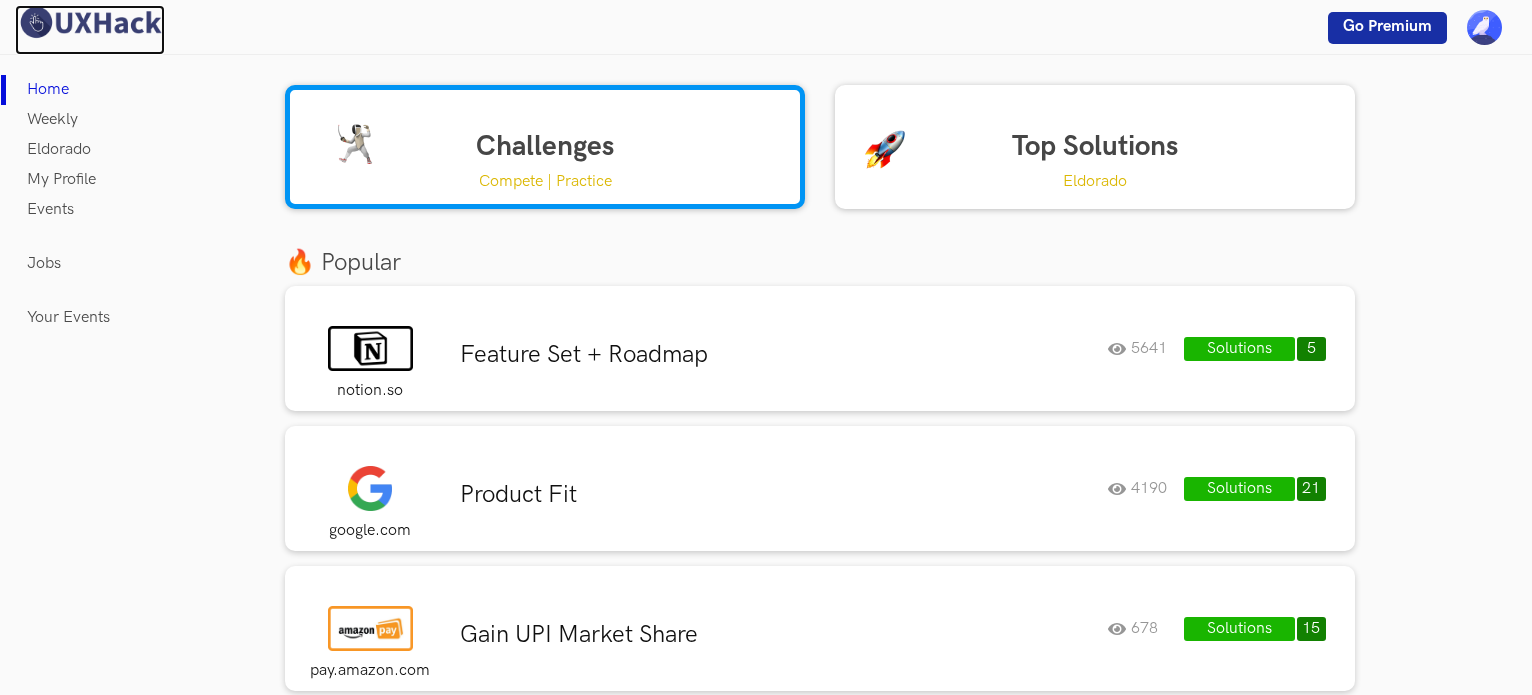 click at bounding box center [90, 22] 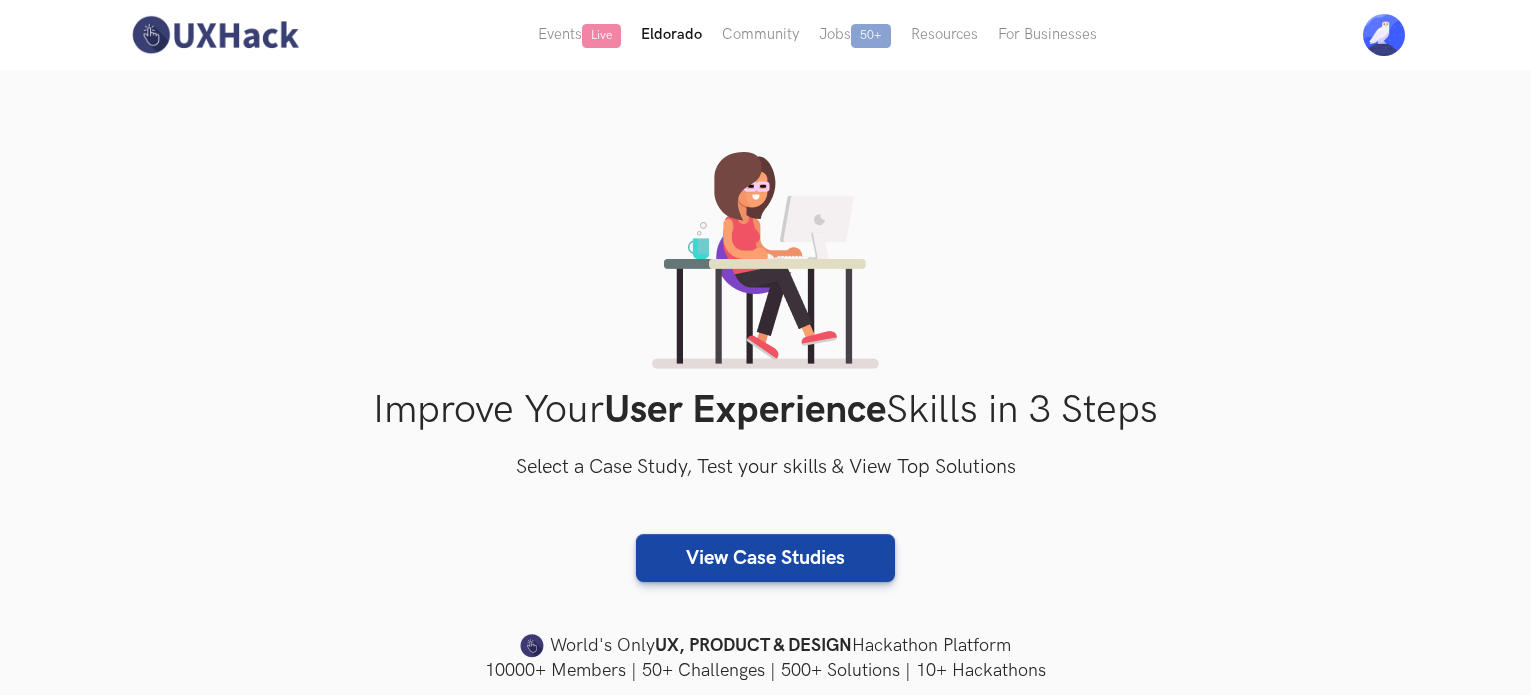 scroll, scrollTop: 0, scrollLeft: 0, axis: both 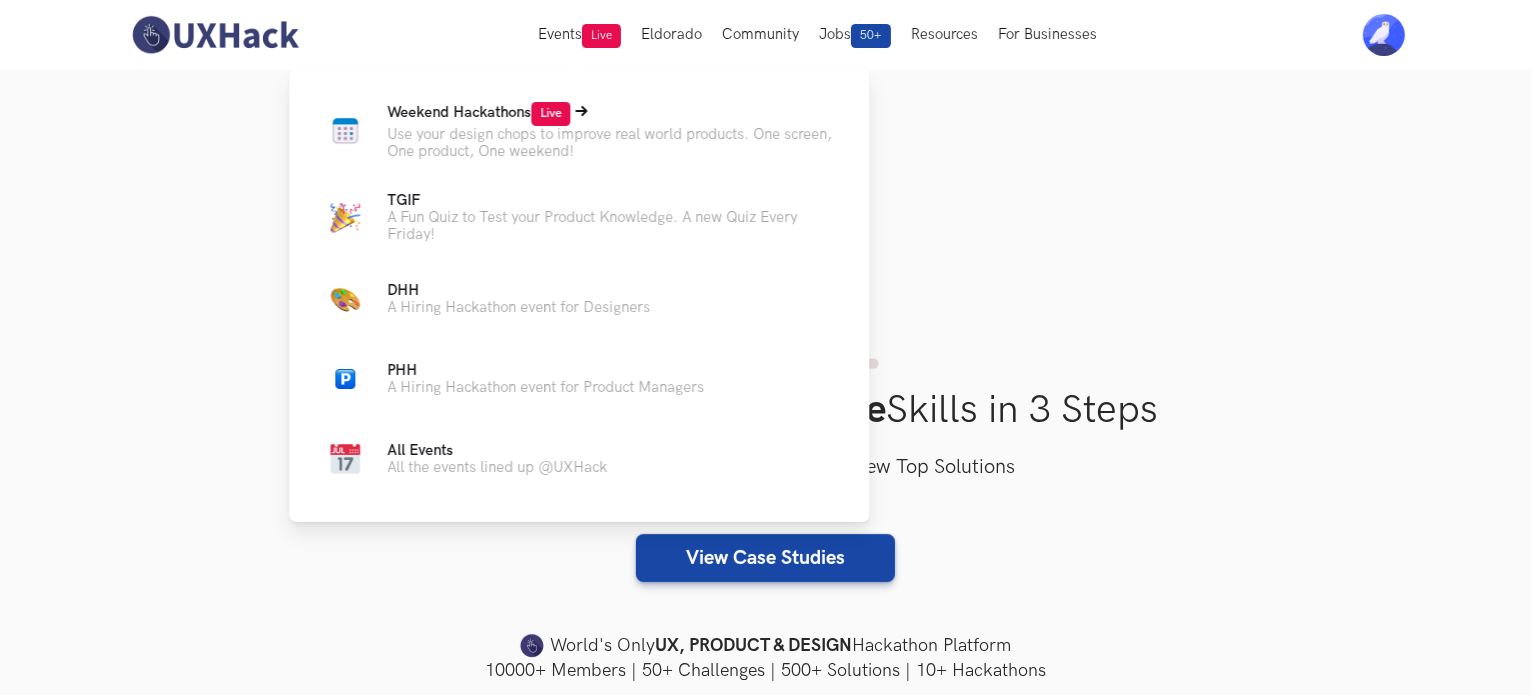 click on "Use your design chops to improve real world products. One screen, One product, One weekend!" at bounding box center (612, 143) 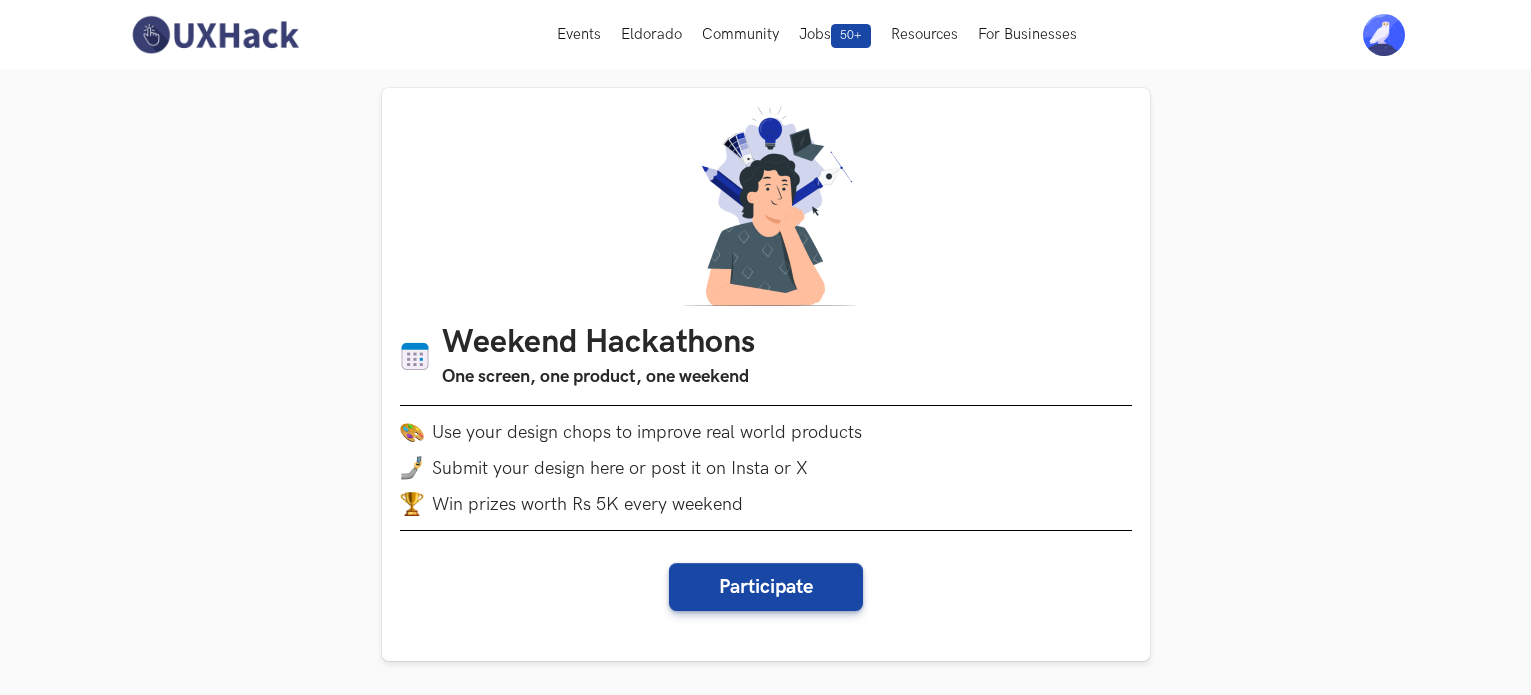 scroll, scrollTop: 0, scrollLeft: 0, axis: both 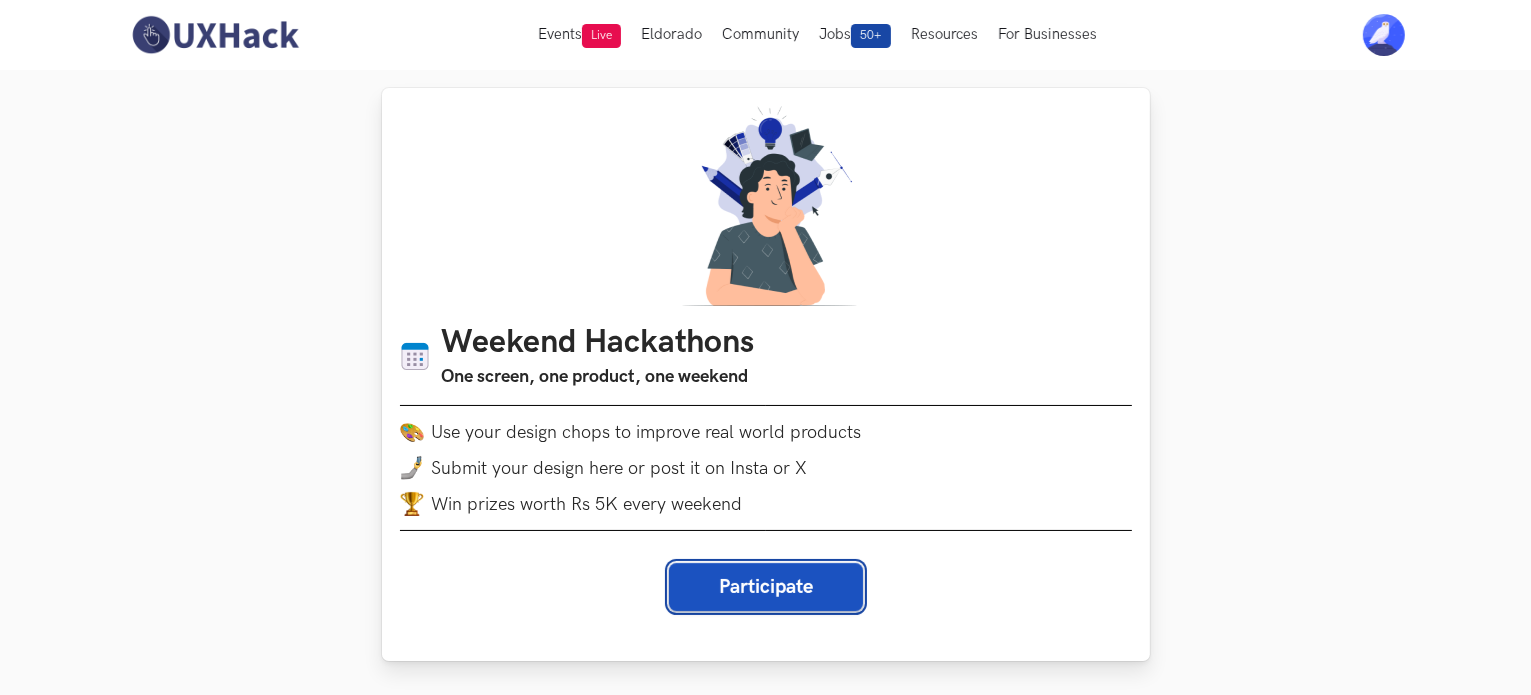 click on "Participate" at bounding box center (766, 587) 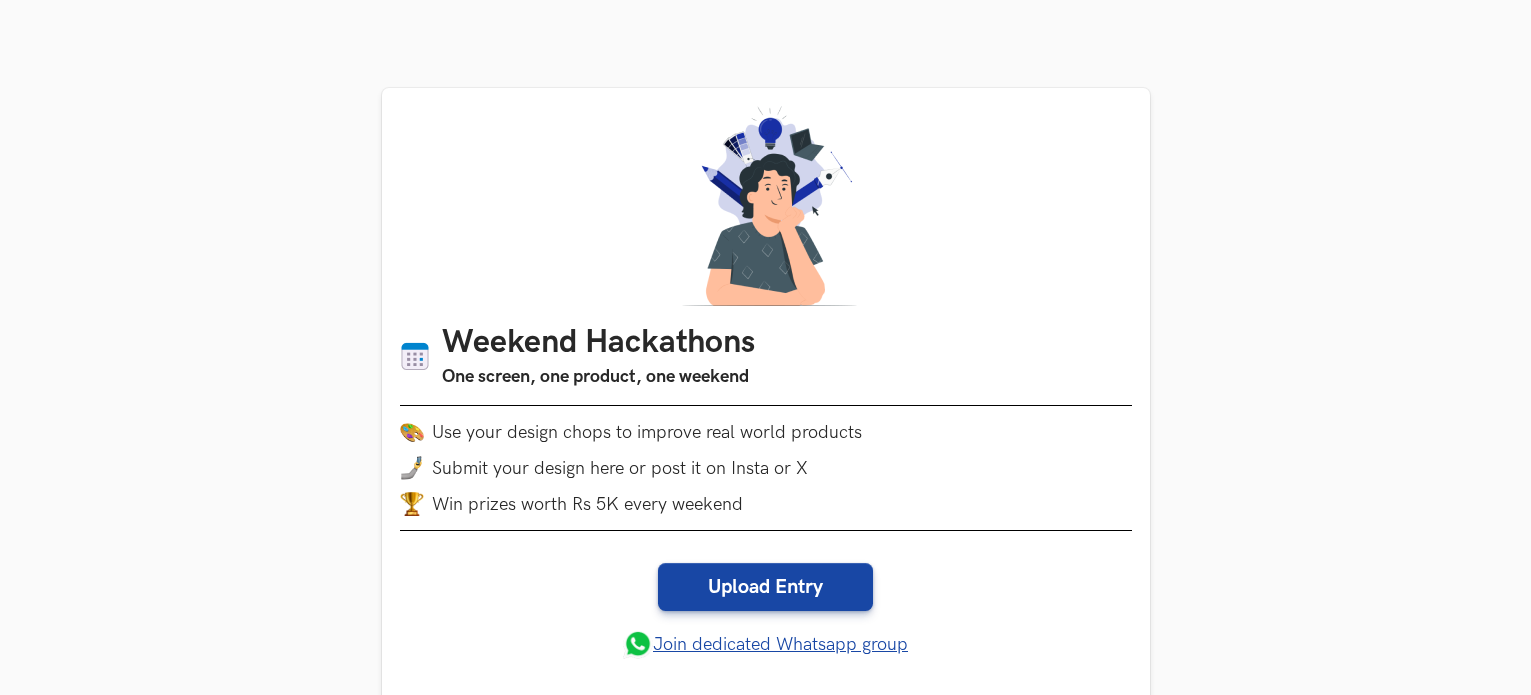 scroll, scrollTop: 623, scrollLeft: 0, axis: vertical 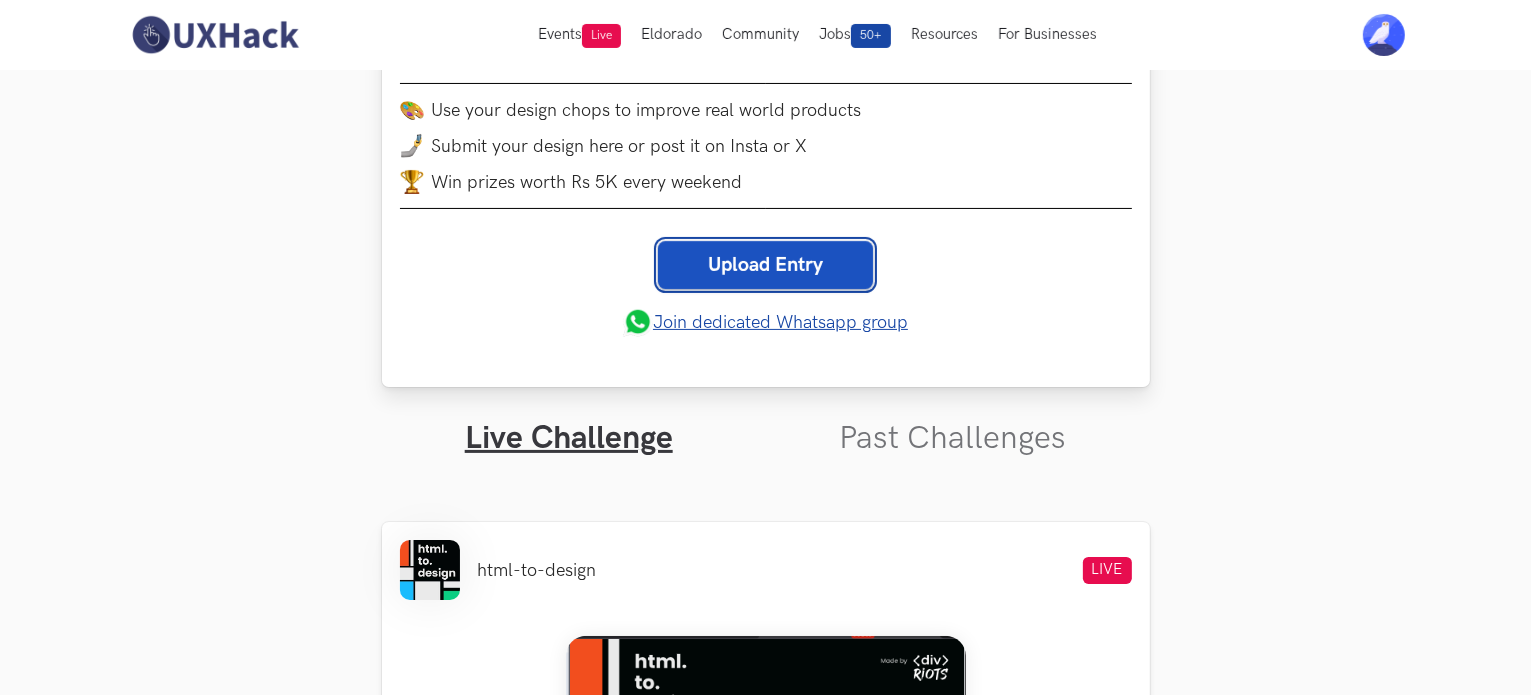 click on "Upload Entry" at bounding box center (765, 265) 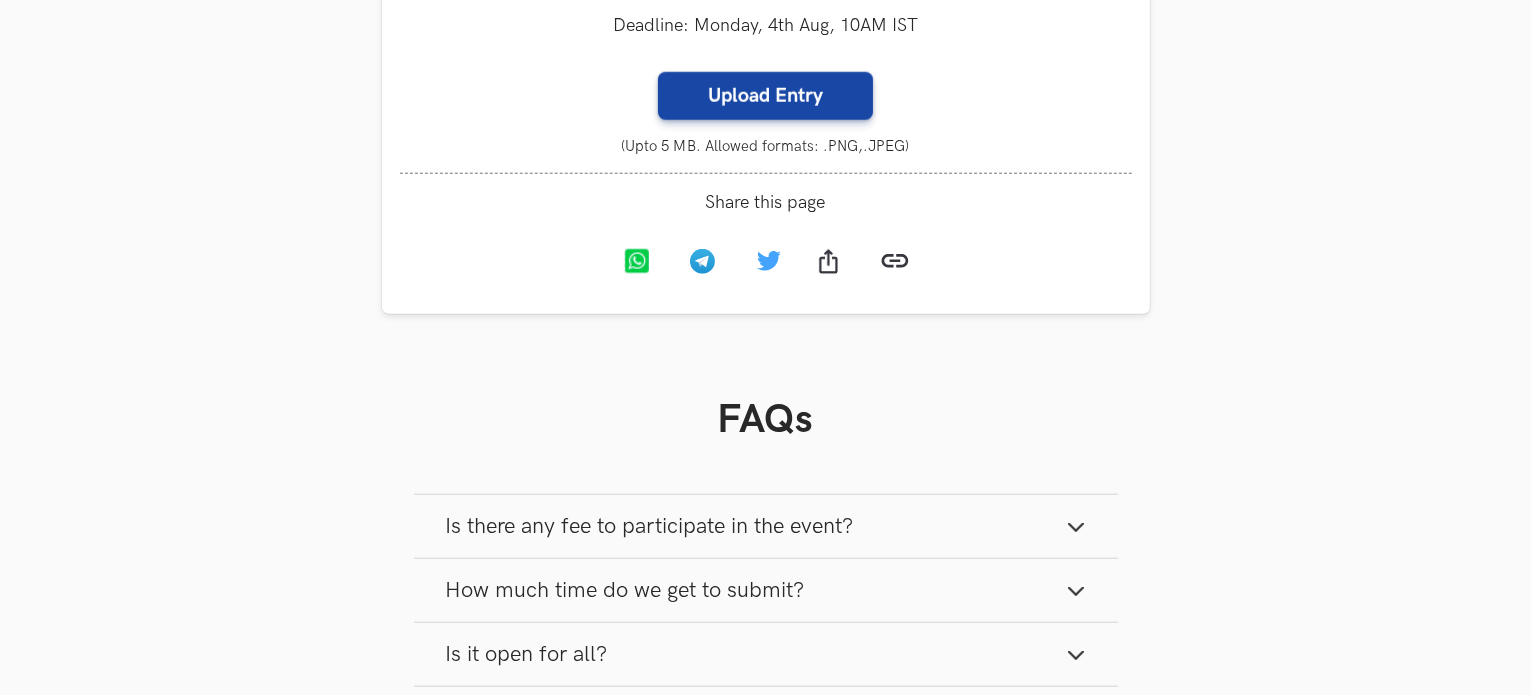 scroll, scrollTop: 1887, scrollLeft: 0, axis: vertical 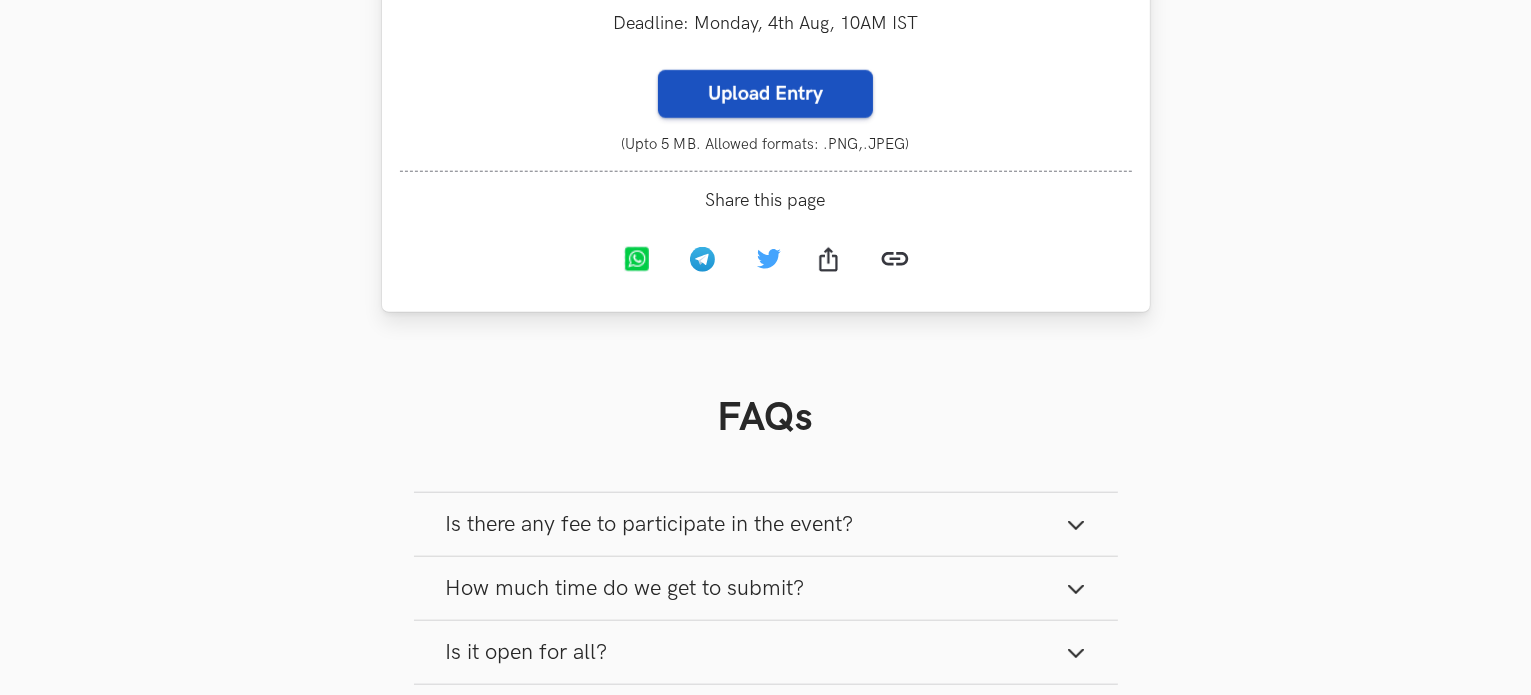 click on "Upload Entry" at bounding box center [765, 94] 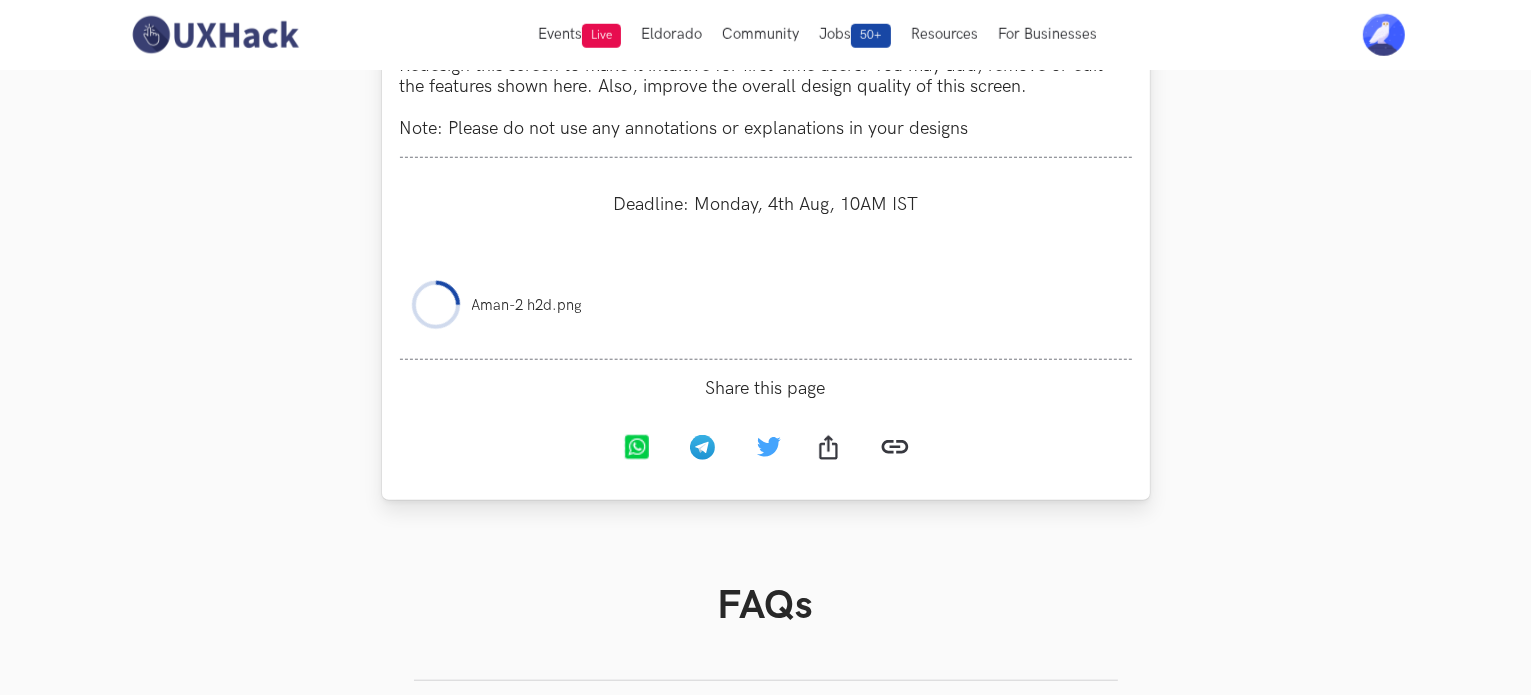 scroll, scrollTop: 1699, scrollLeft: 0, axis: vertical 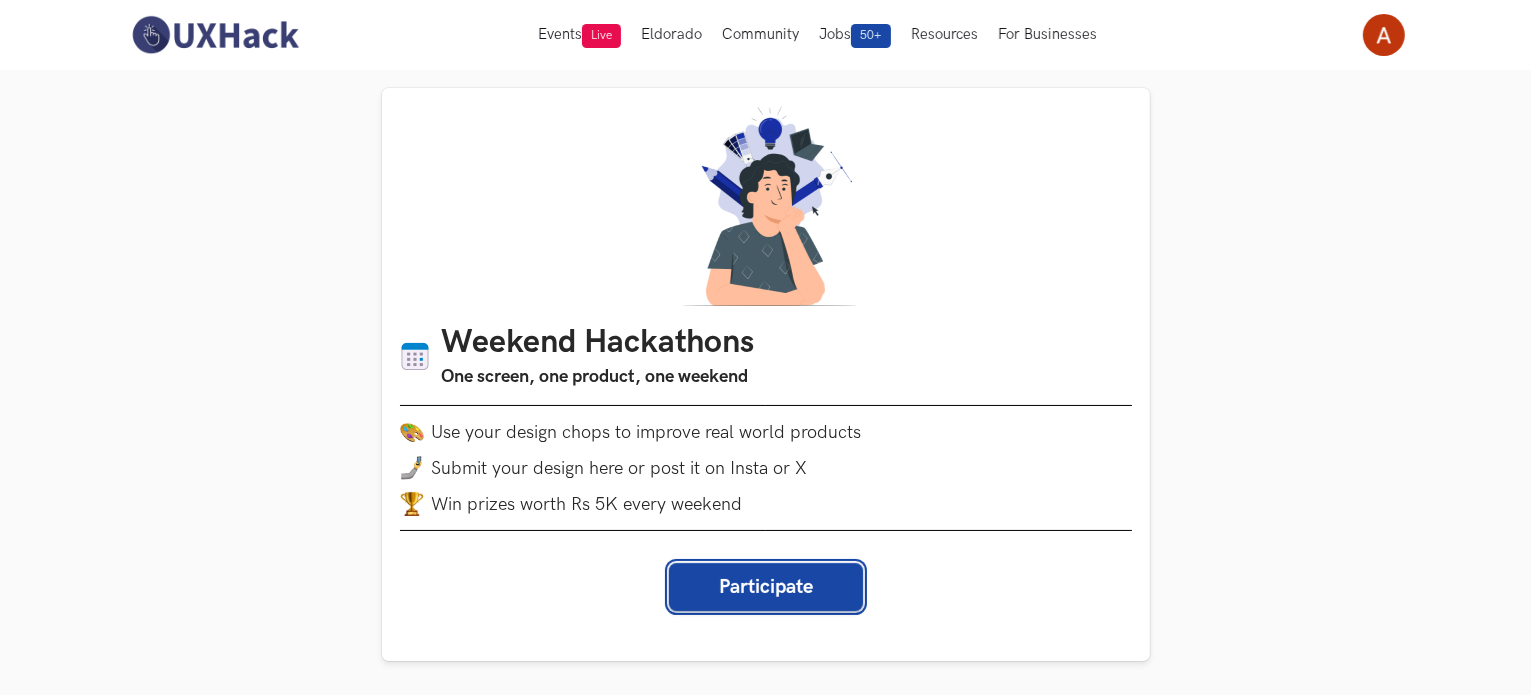 click on "Participate" at bounding box center (766, 587) 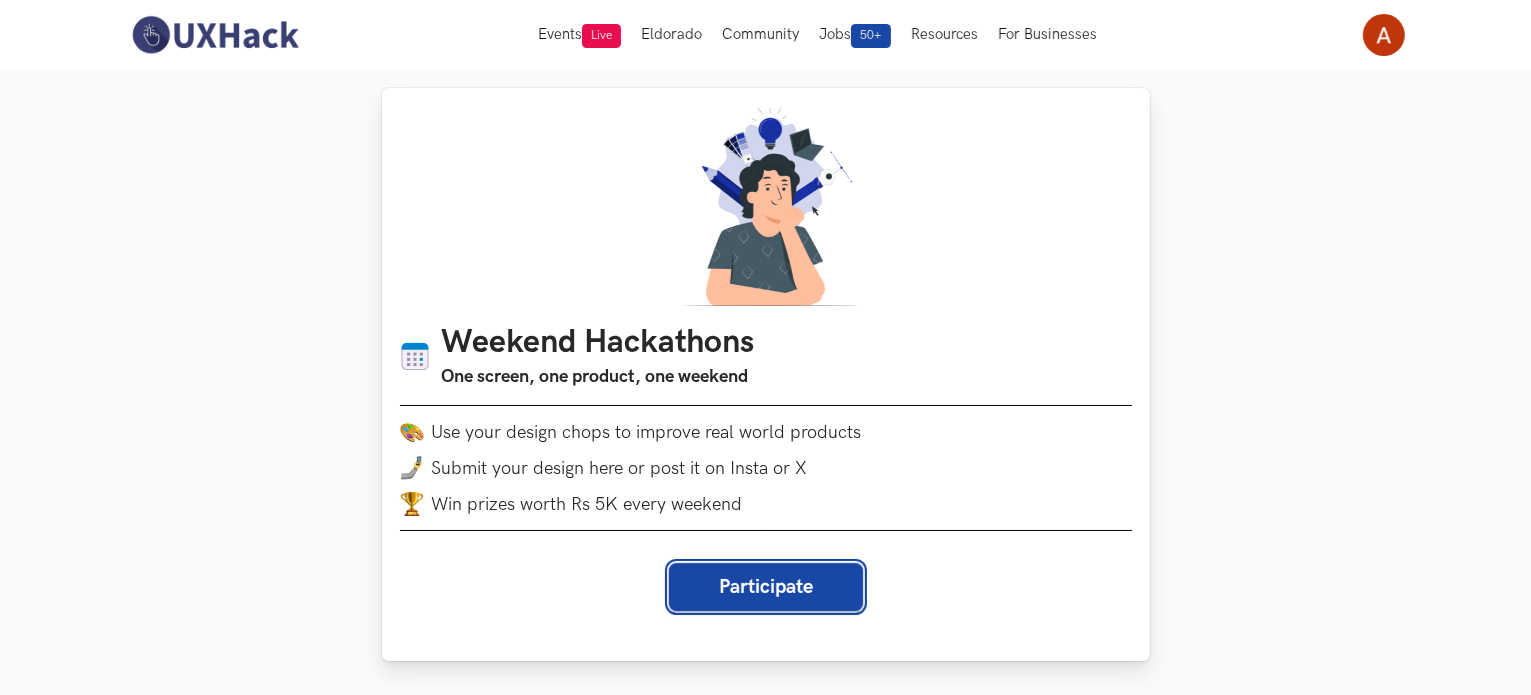 scroll, scrollTop: 108, scrollLeft: 0, axis: vertical 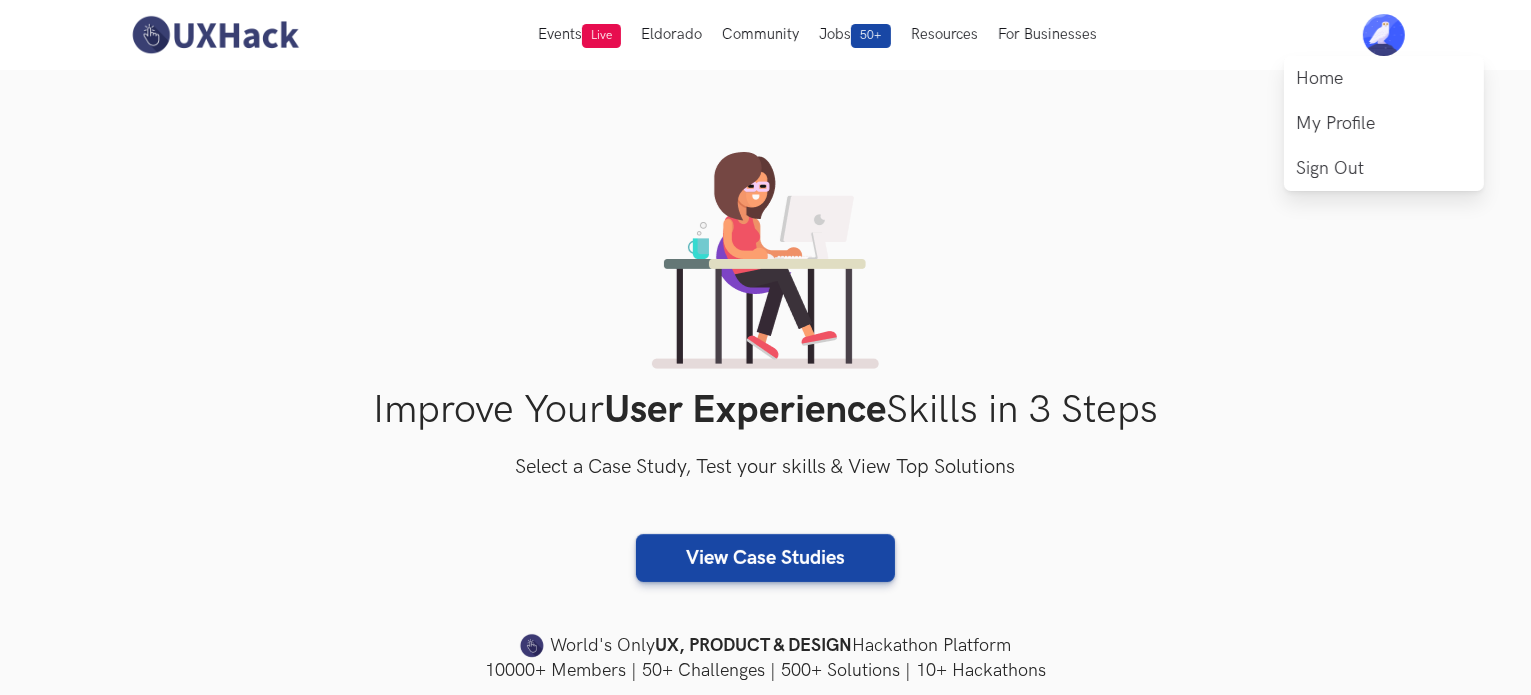click at bounding box center (1384, 35) 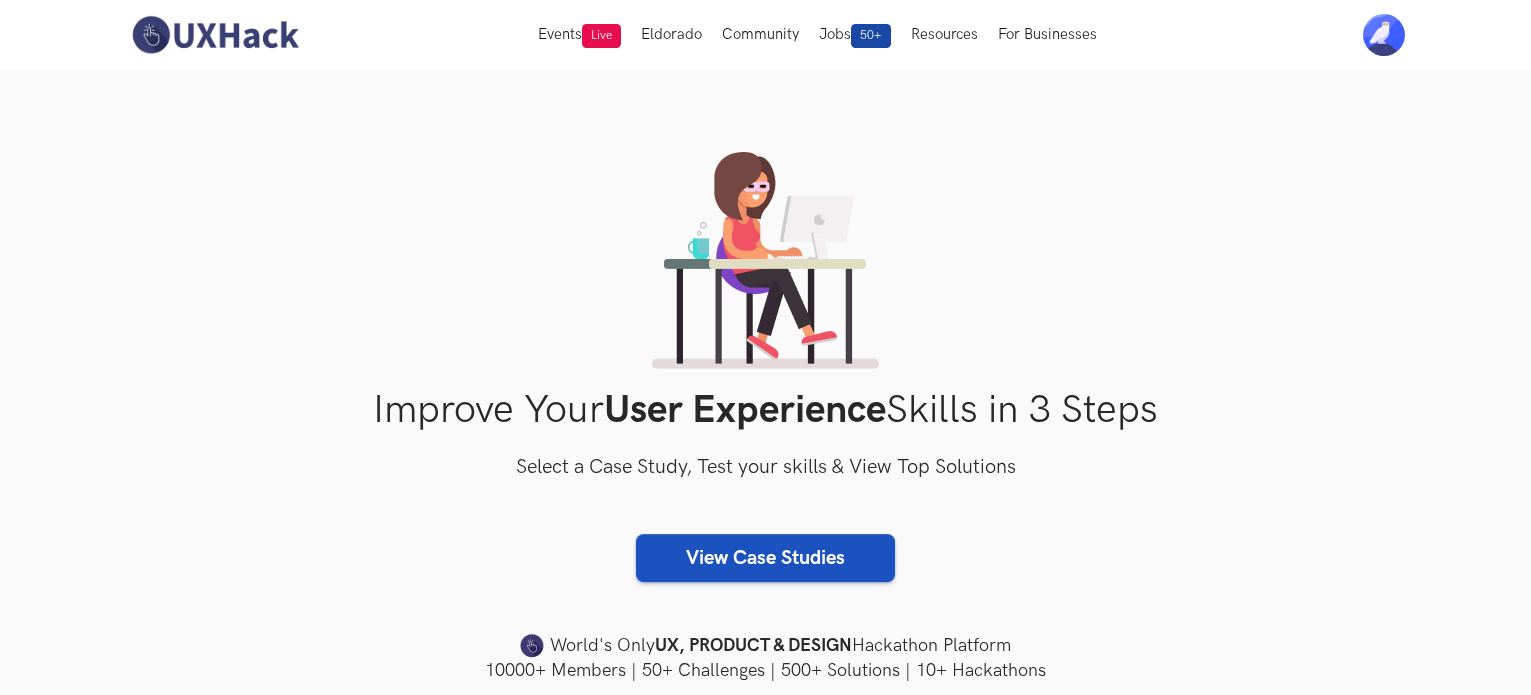 scroll, scrollTop: 0, scrollLeft: 0, axis: both 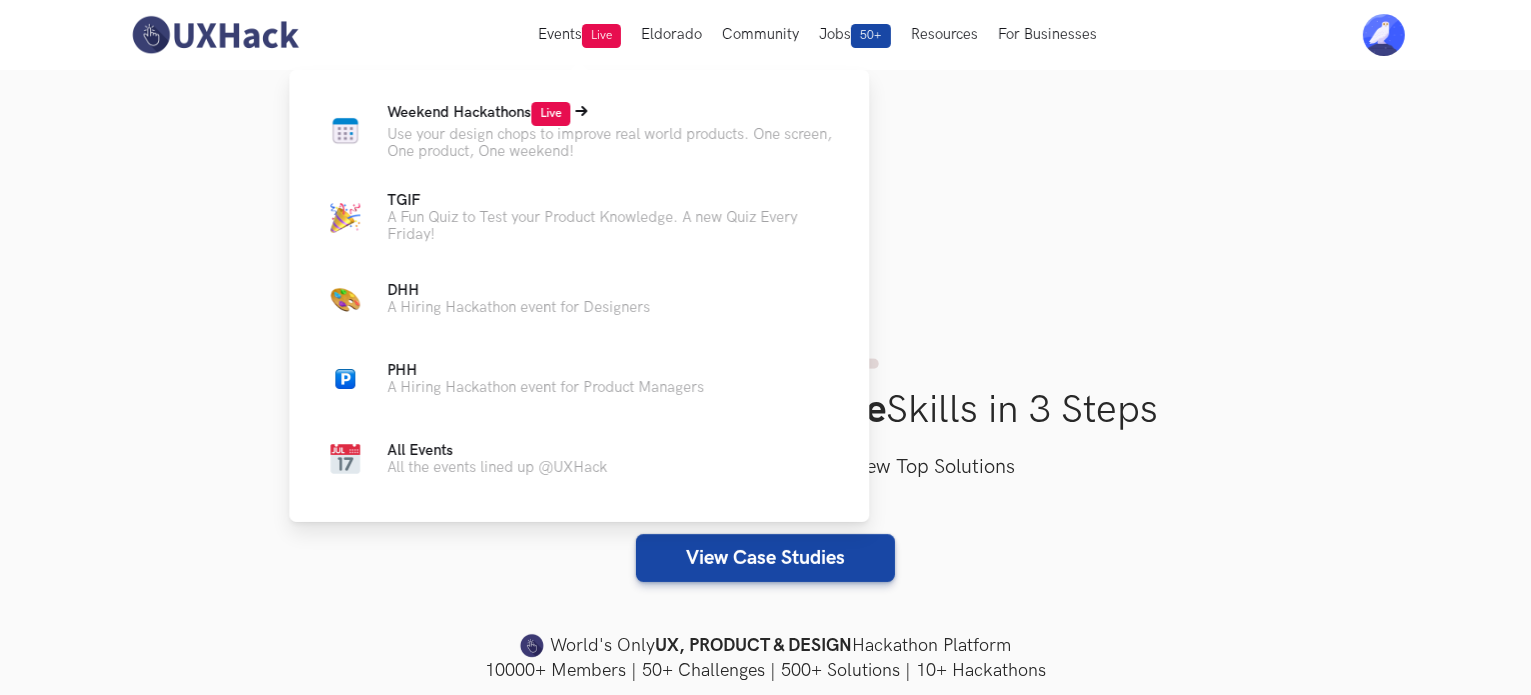 click on "Use your design chops to improve real world products. One screen, One product, One weekend!" at bounding box center (612, 143) 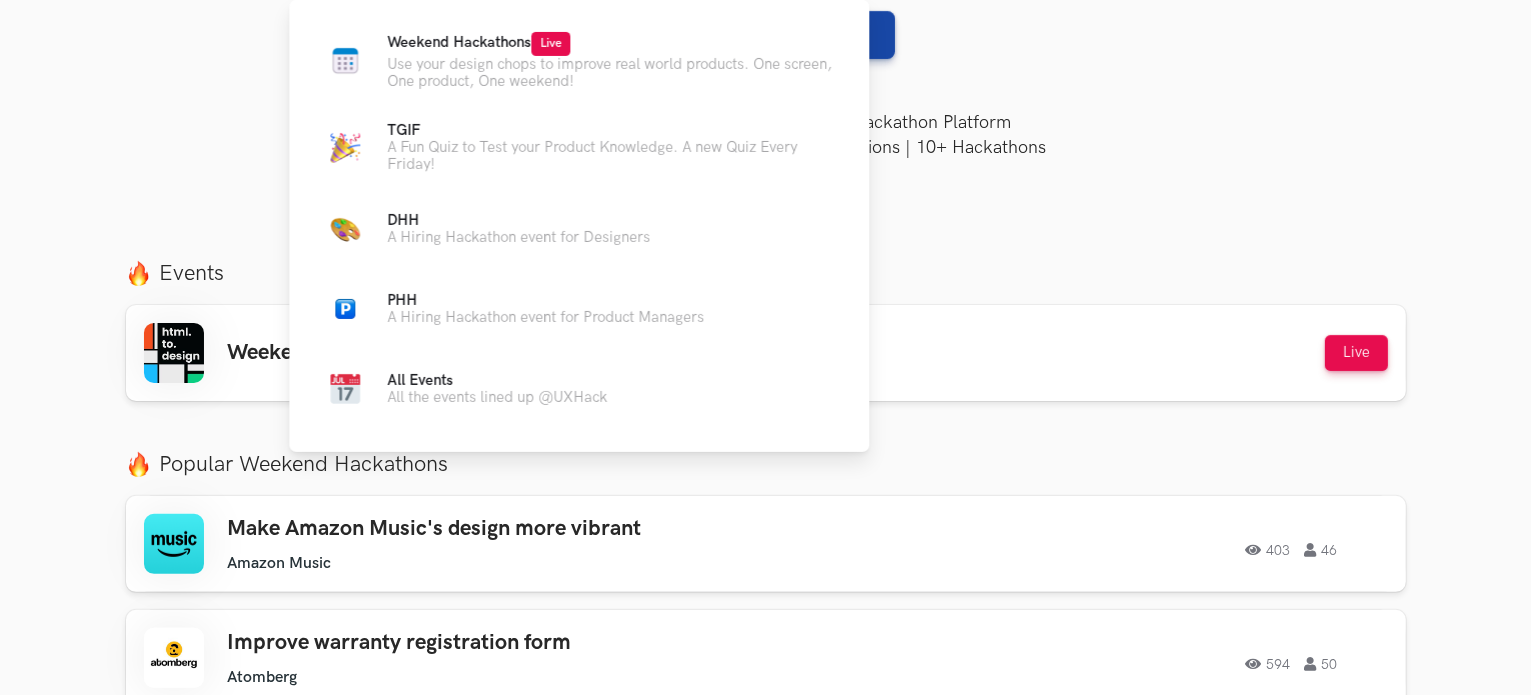 scroll, scrollTop: 408, scrollLeft: 0, axis: vertical 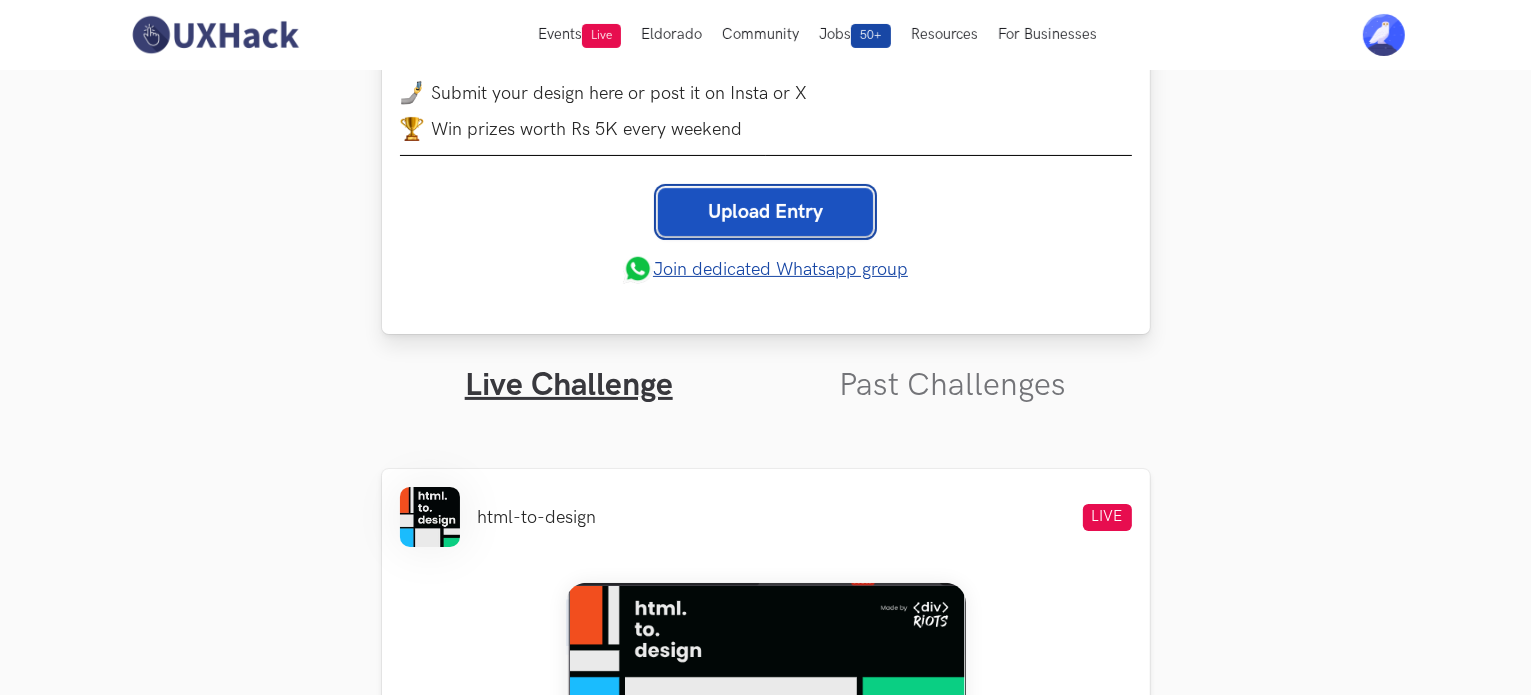 click on "Upload Entry" at bounding box center [765, 212] 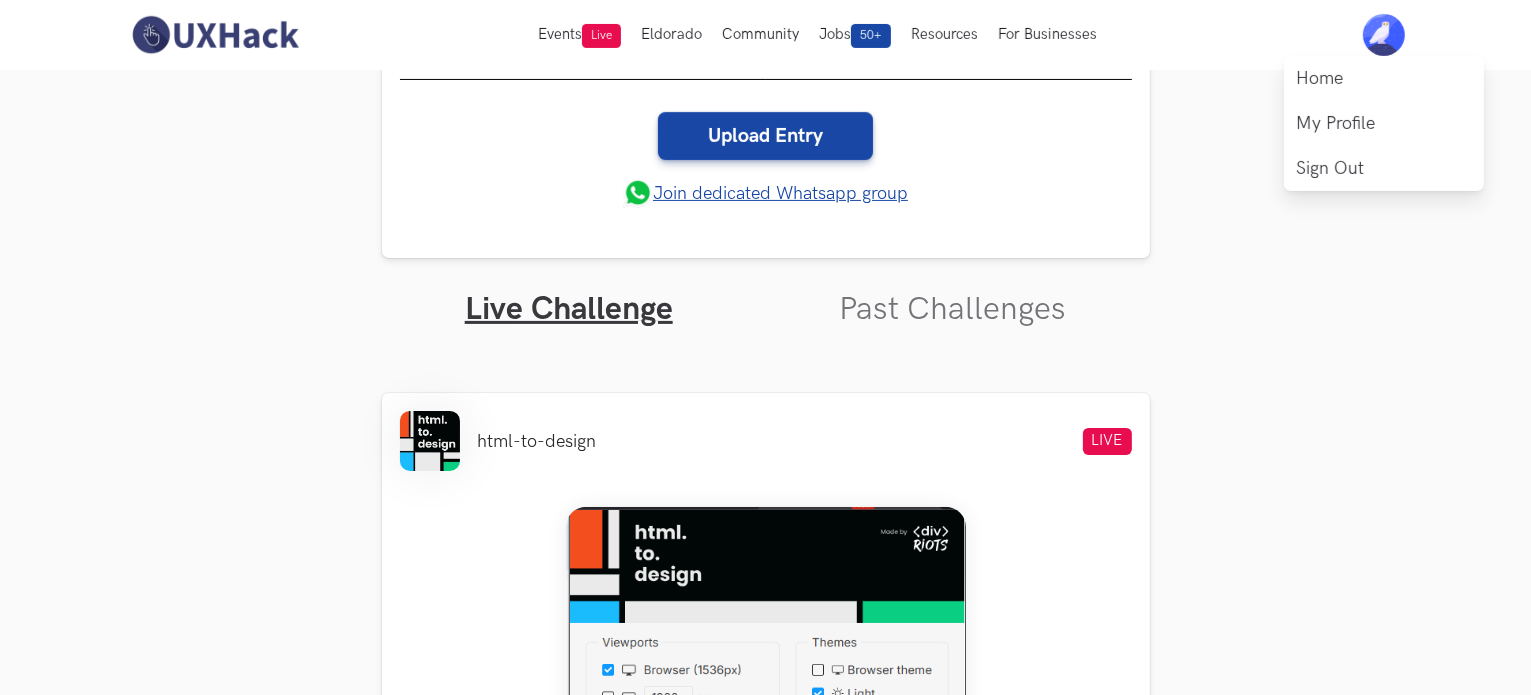 click at bounding box center (1384, 35) 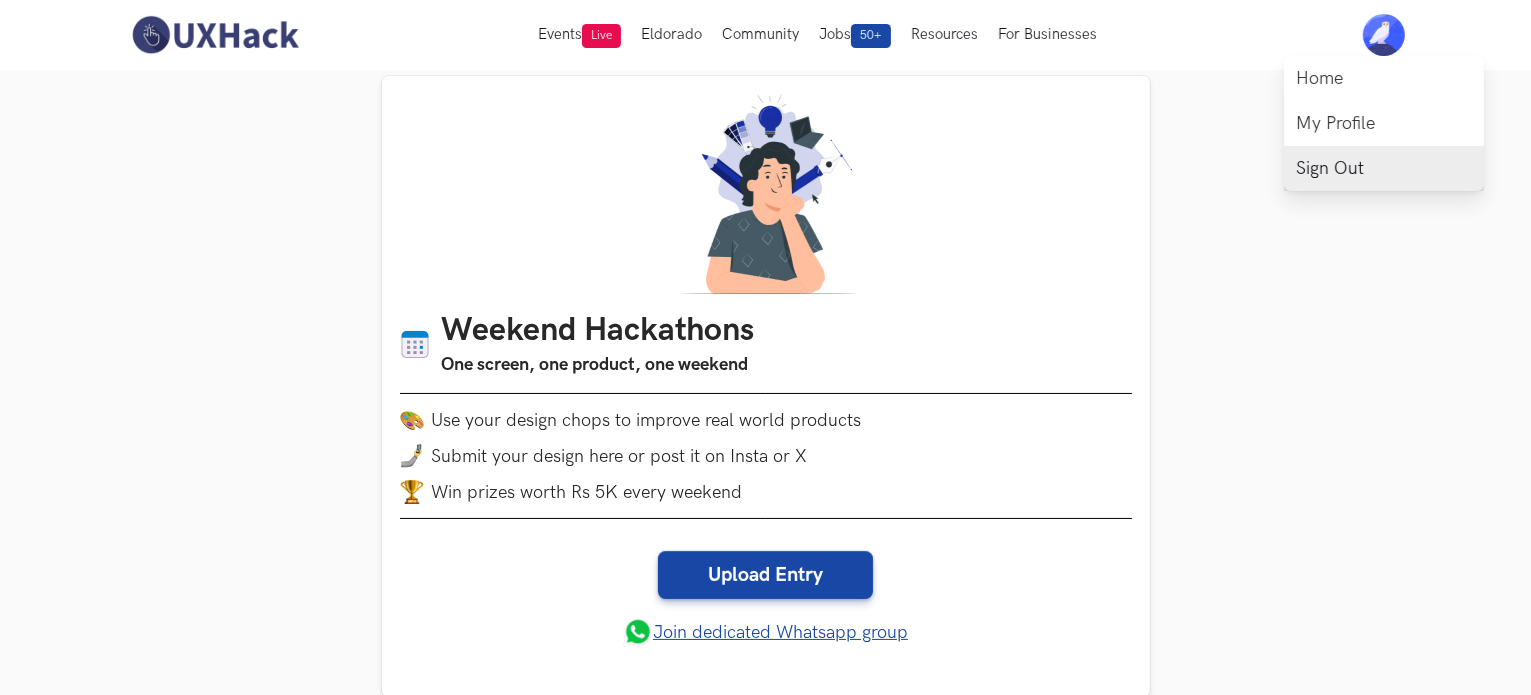 scroll, scrollTop: 0, scrollLeft: 0, axis: both 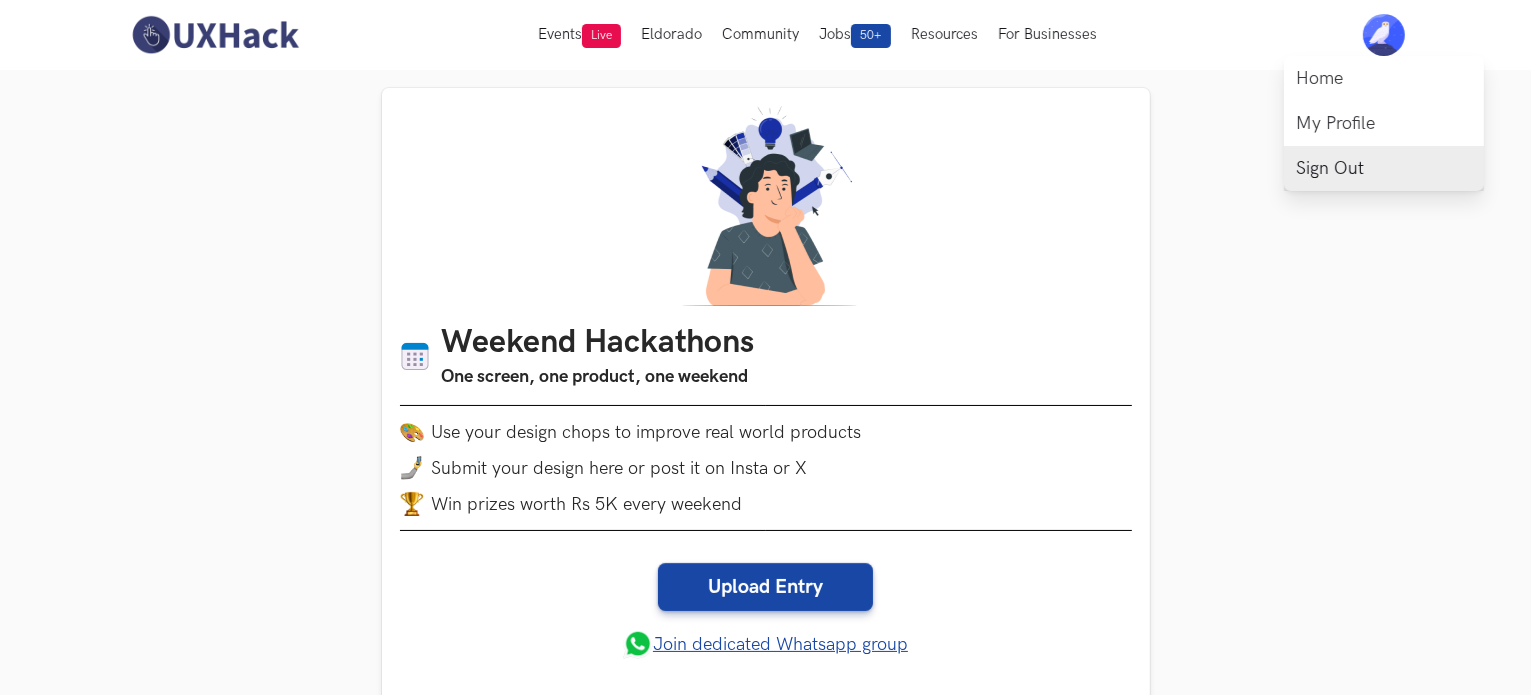 click on "Sign Out" at bounding box center [1384, 168] 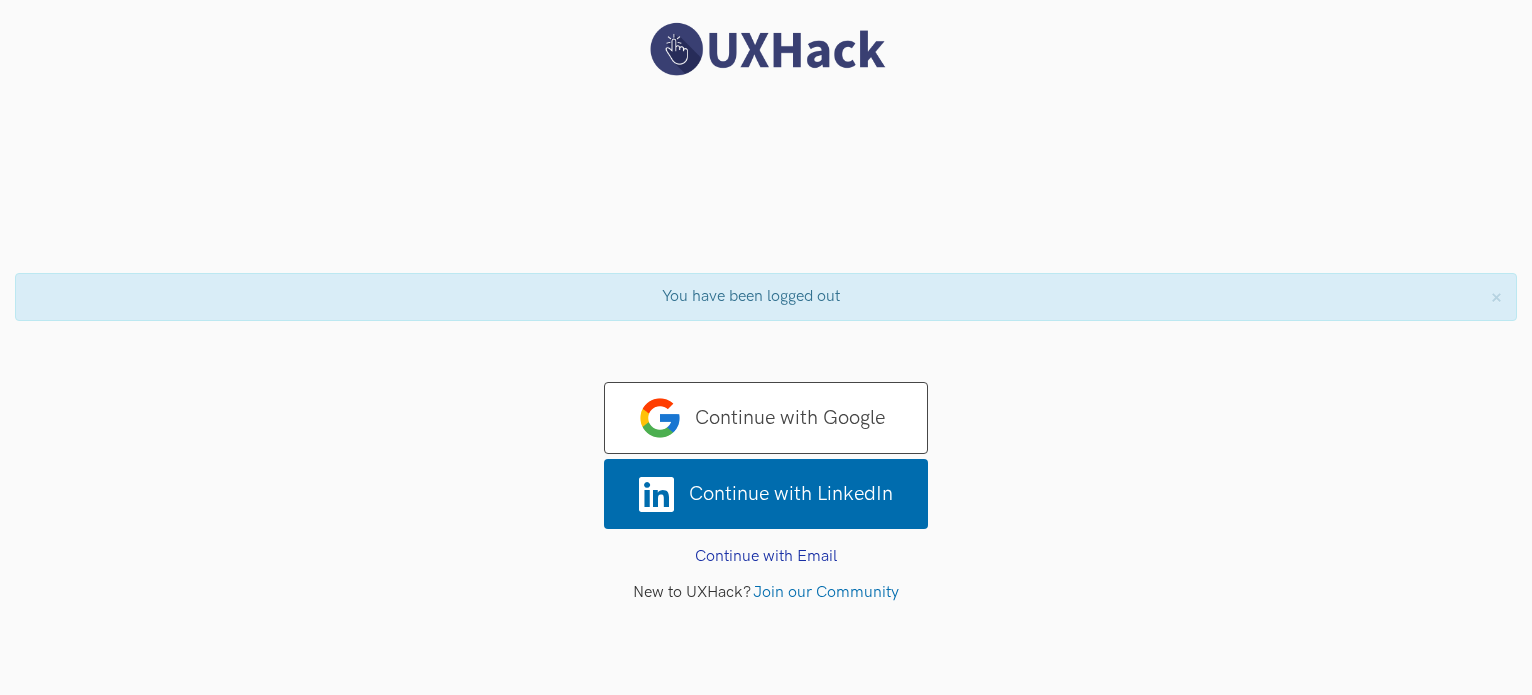 scroll, scrollTop: 0, scrollLeft: 0, axis: both 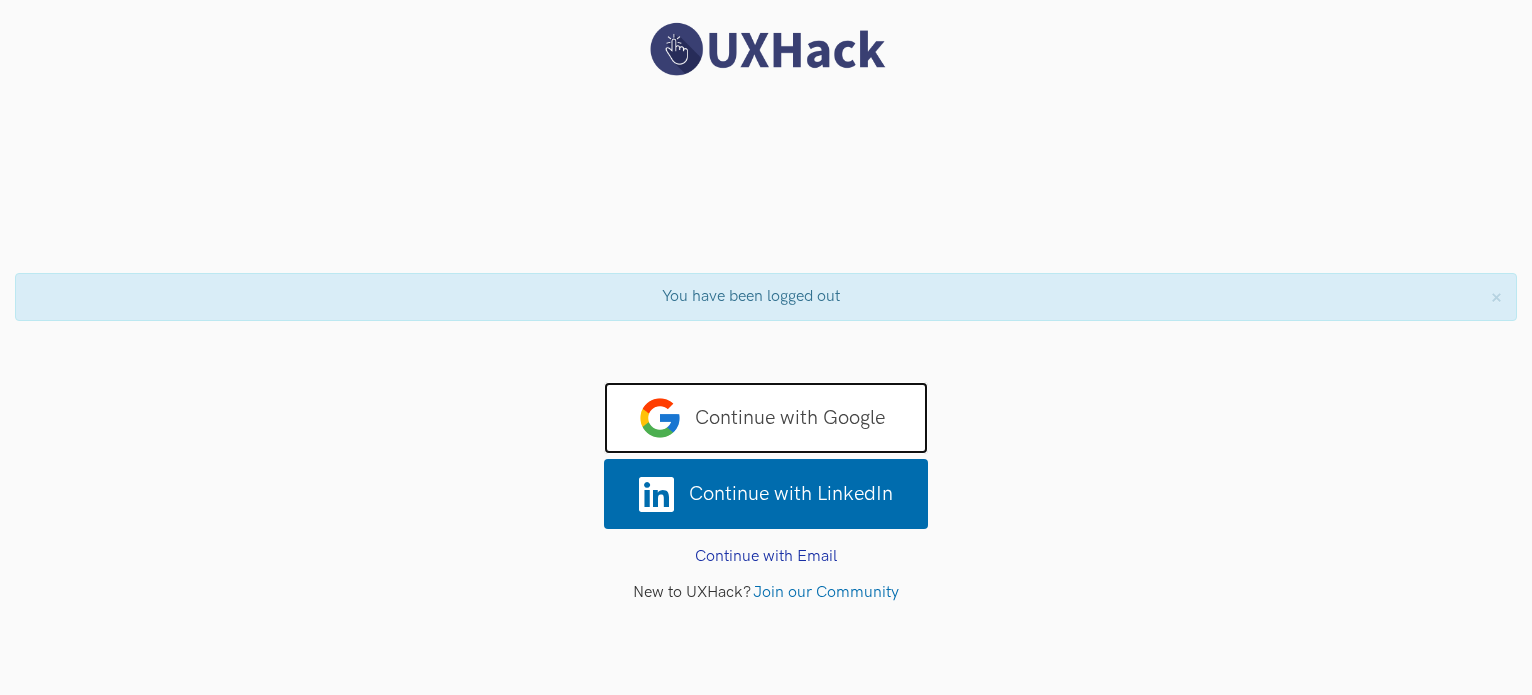 click on "Continue with Google" at bounding box center [766, 418] 